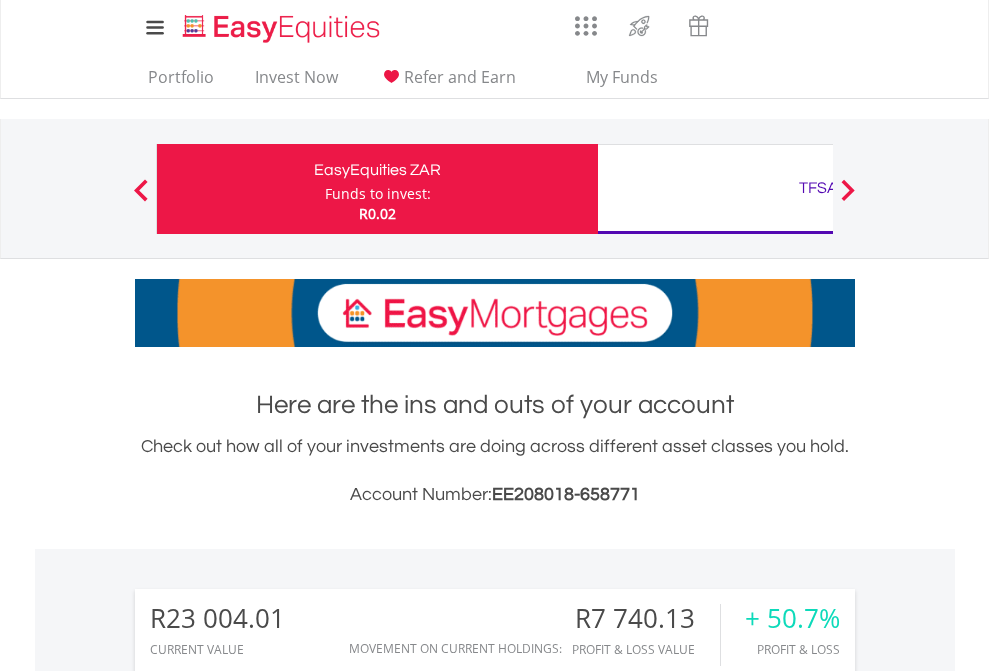 scroll, scrollTop: 0, scrollLeft: 0, axis: both 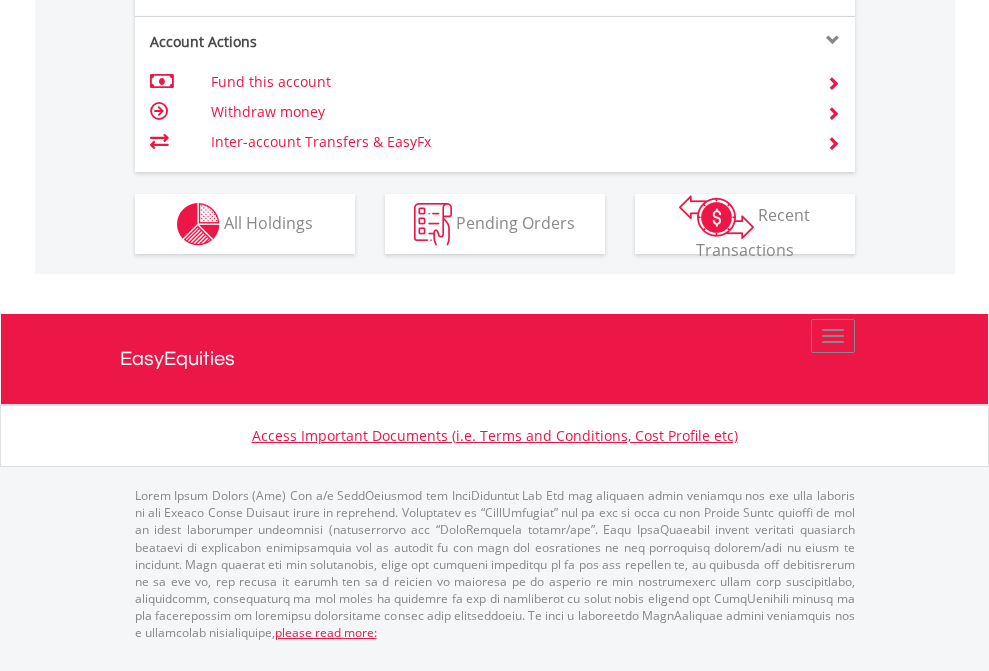 click on "Investment types" at bounding box center [706, -337] 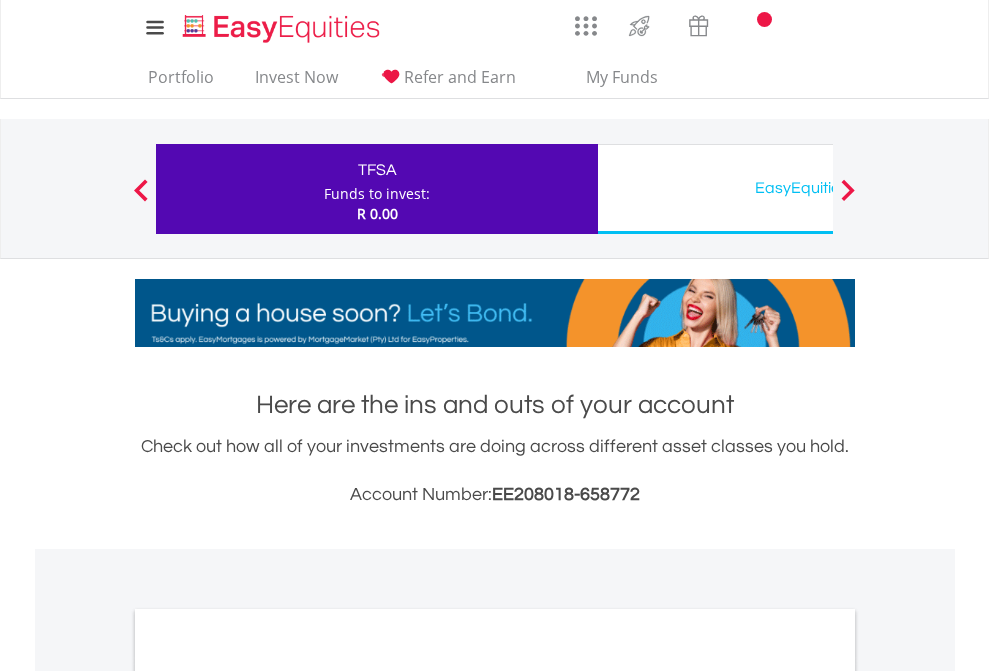 scroll, scrollTop: 0, scrollLeft: 0, axis: both 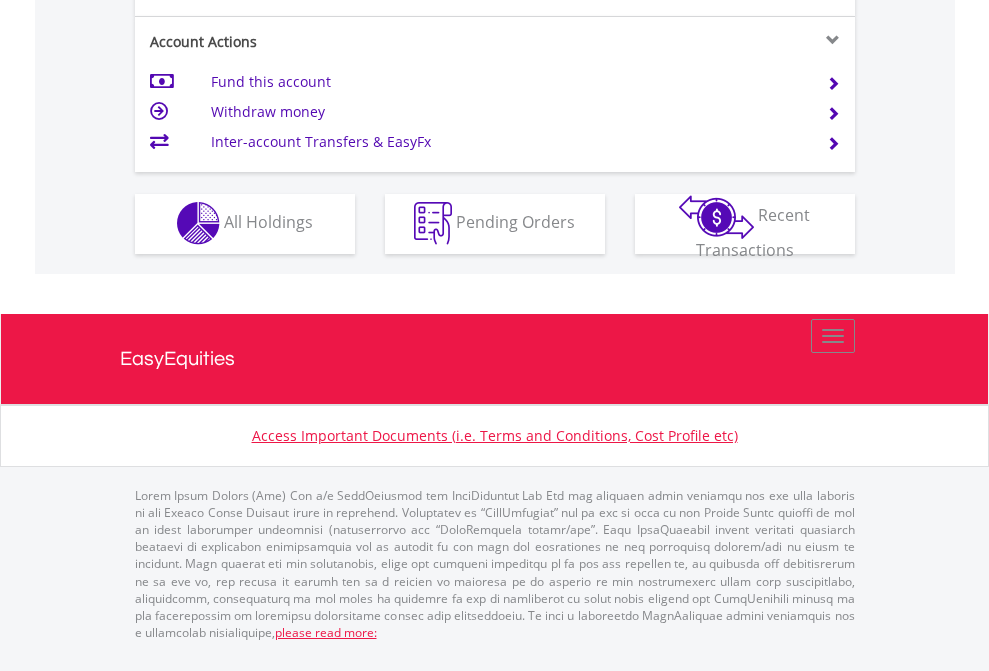 click on "Investment types" at bounding box center [706, -353] 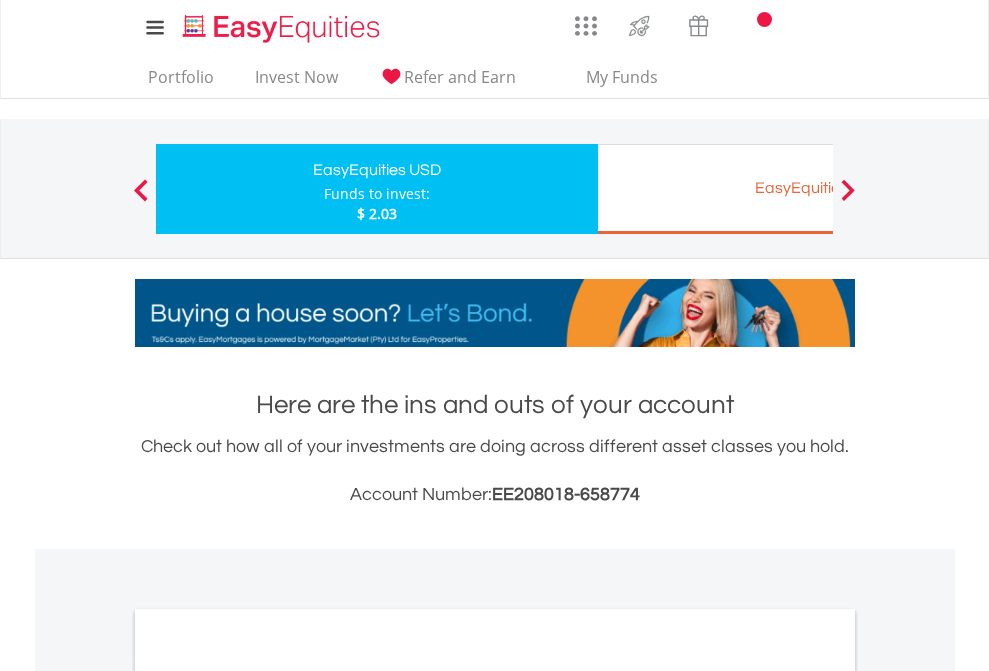 scroll, scrollTop: 0, scrollLeft: 0, axis: both 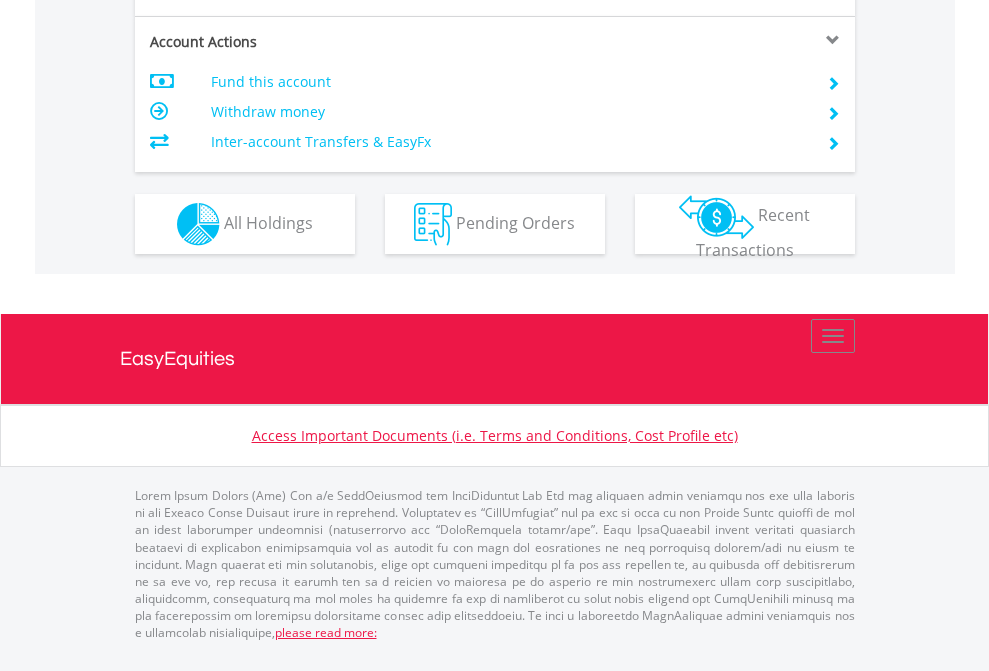 click on "Investment types" at bounding box center [706, -337] 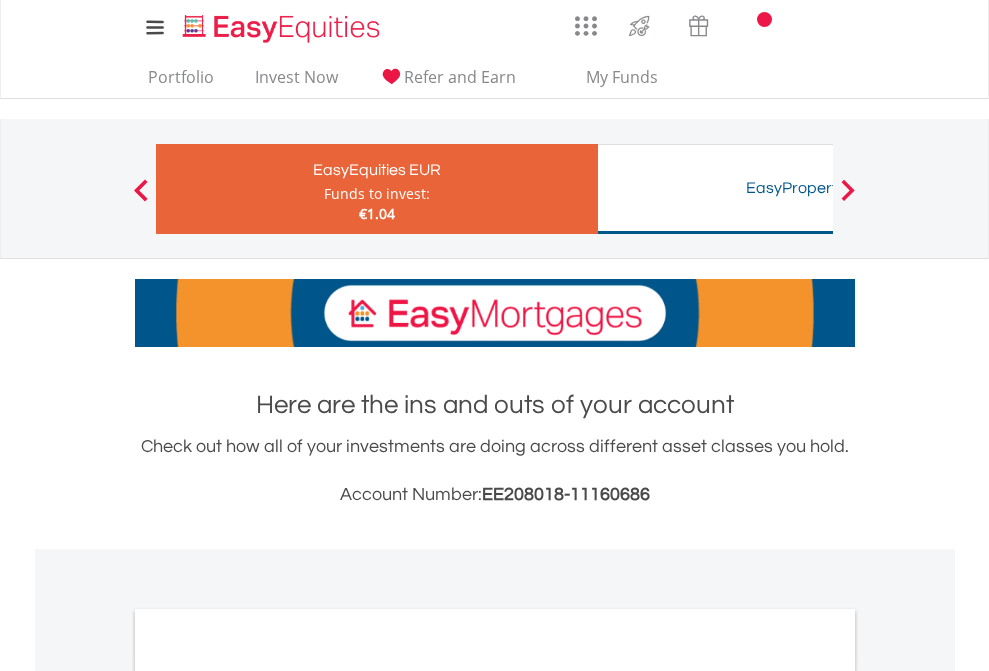 scroll, scrollTop: 0, scrollLeft: 0, axis: both 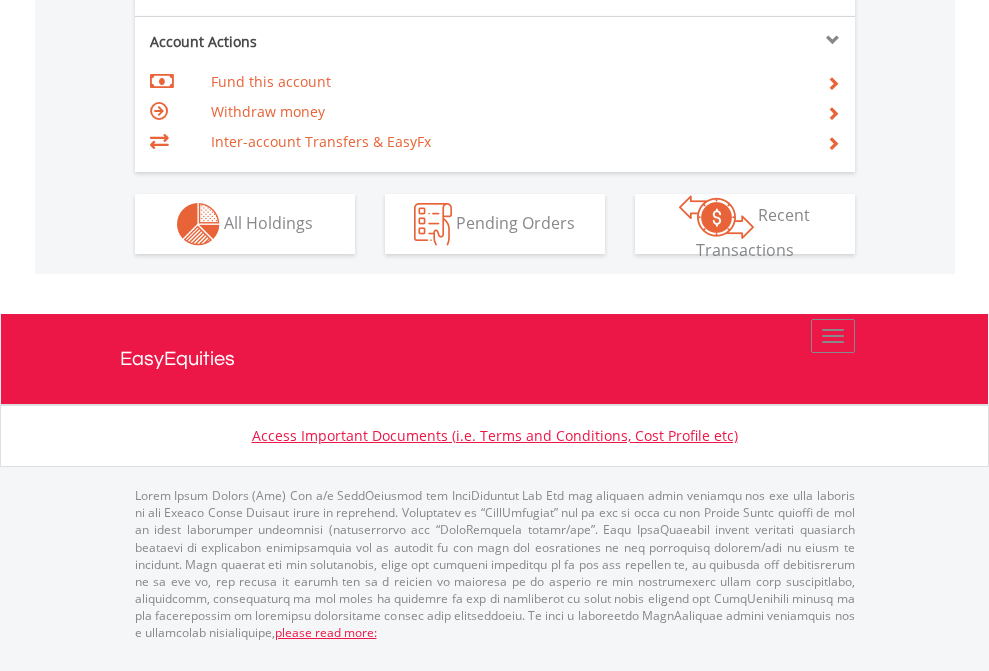 click on "Investment types" at bounding box center [706, -337] 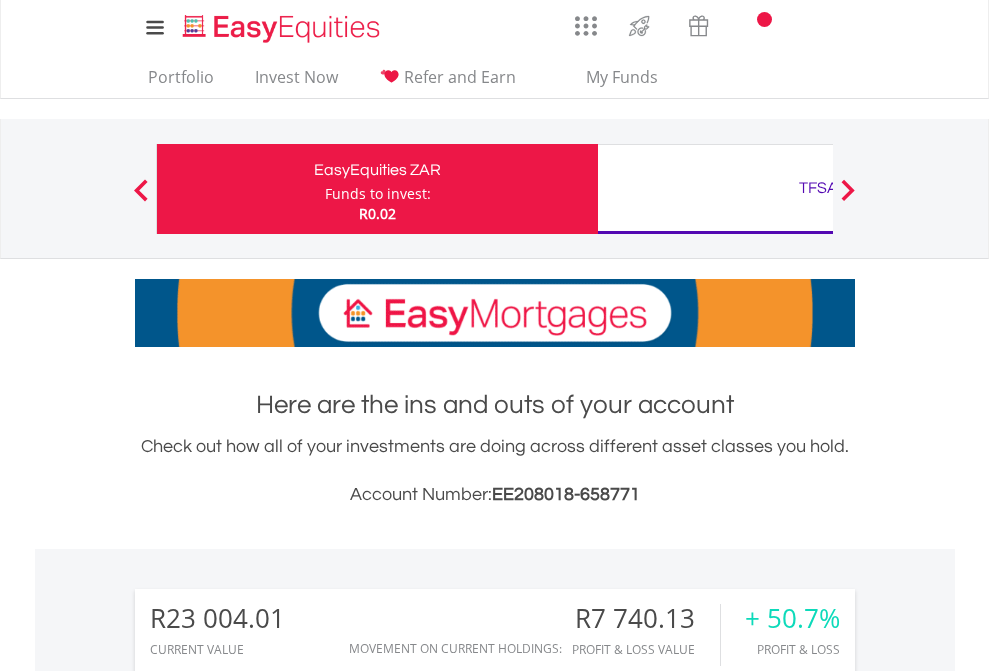 scroll, scrollTop: 1613, scrollLeft: 0, axis: vertical 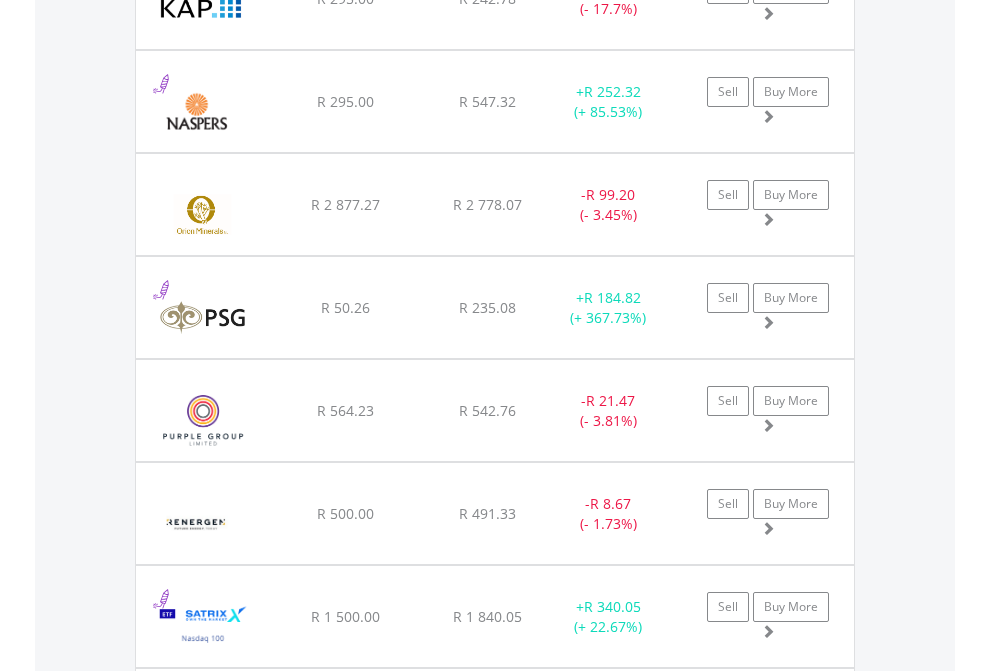 click on "TFSA" at bounding box center (818, -2156) 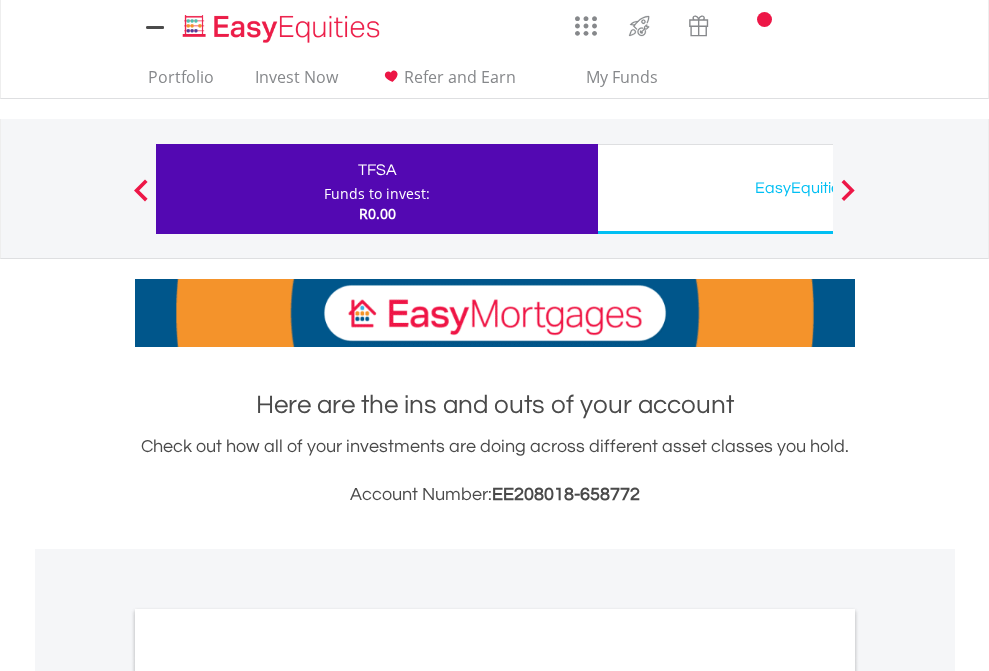 scroll, scrollTop: 1202, scrollLeft: 0, axis: vertical 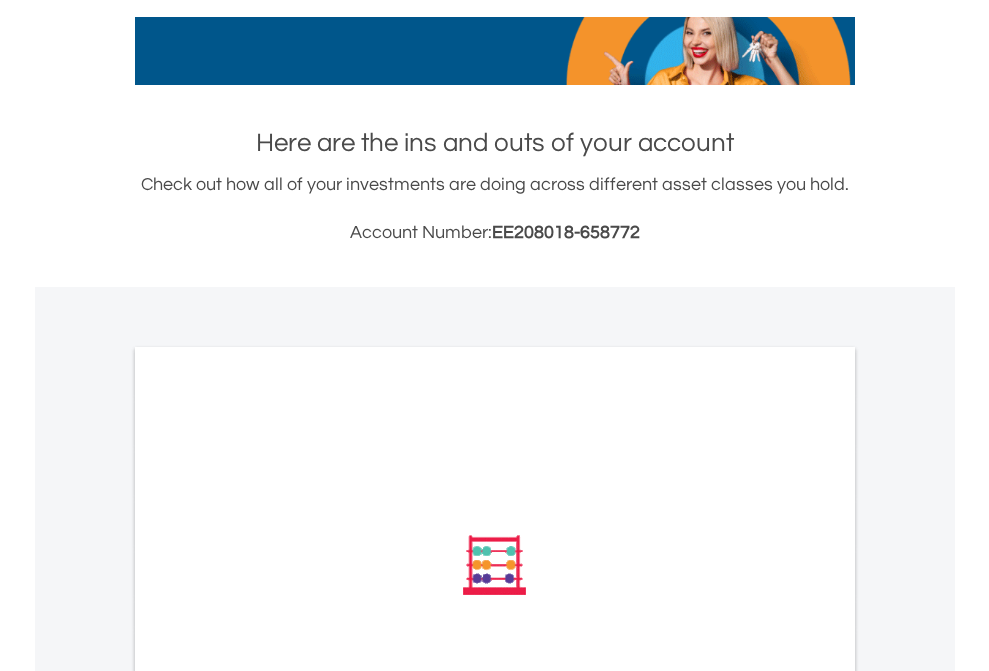 click on "All Holdings" at bounding box center (268, 834) 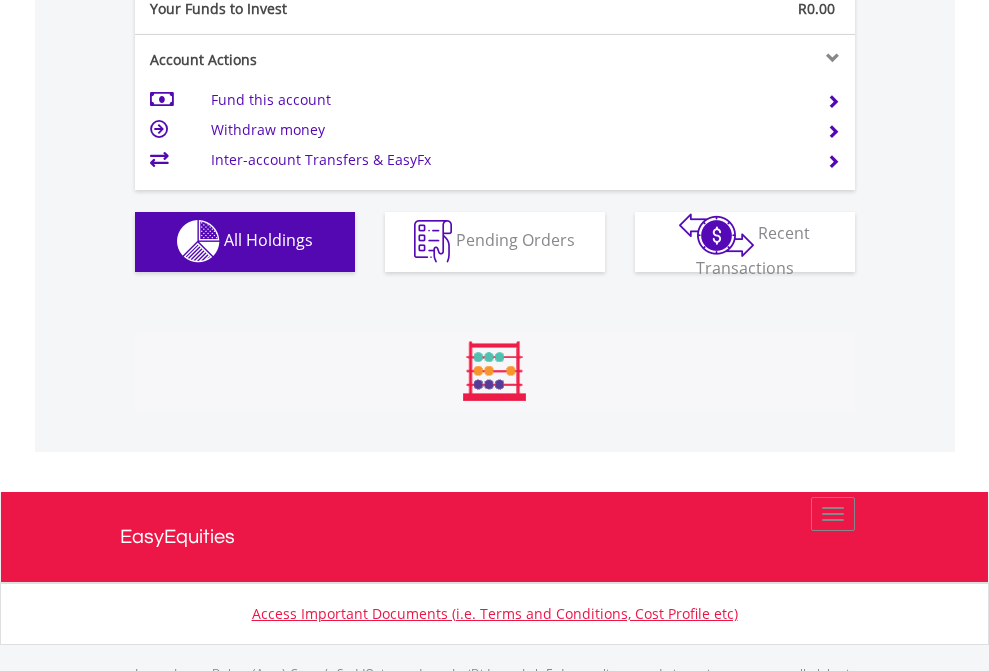 scroll, scrollTop: 999808, scrollLeft: 999687, axis: both 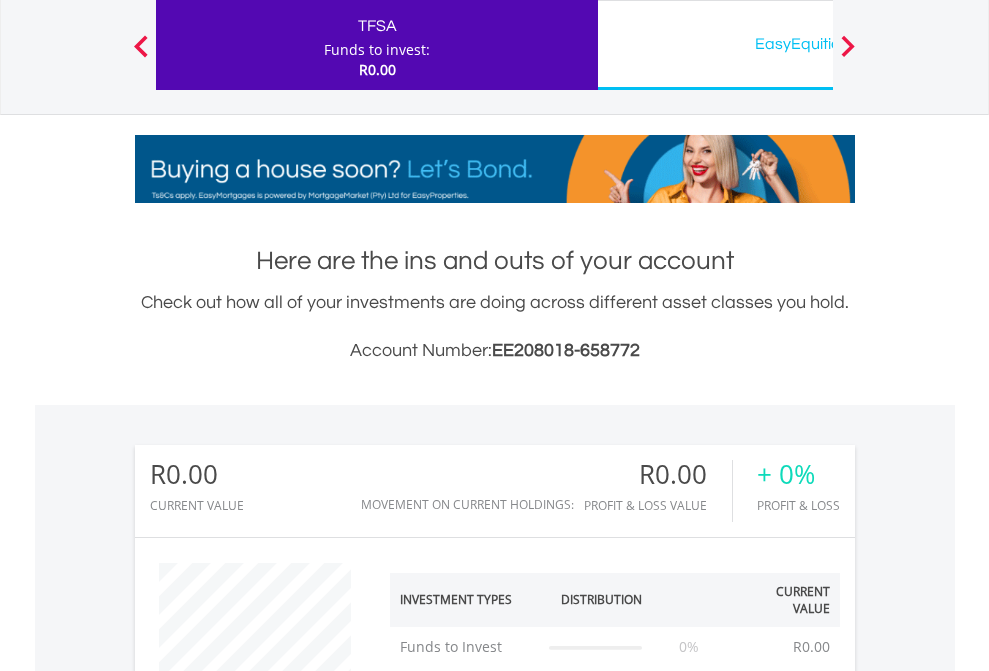 click on "EasyEquities USD" at bounding box center [818, 44] 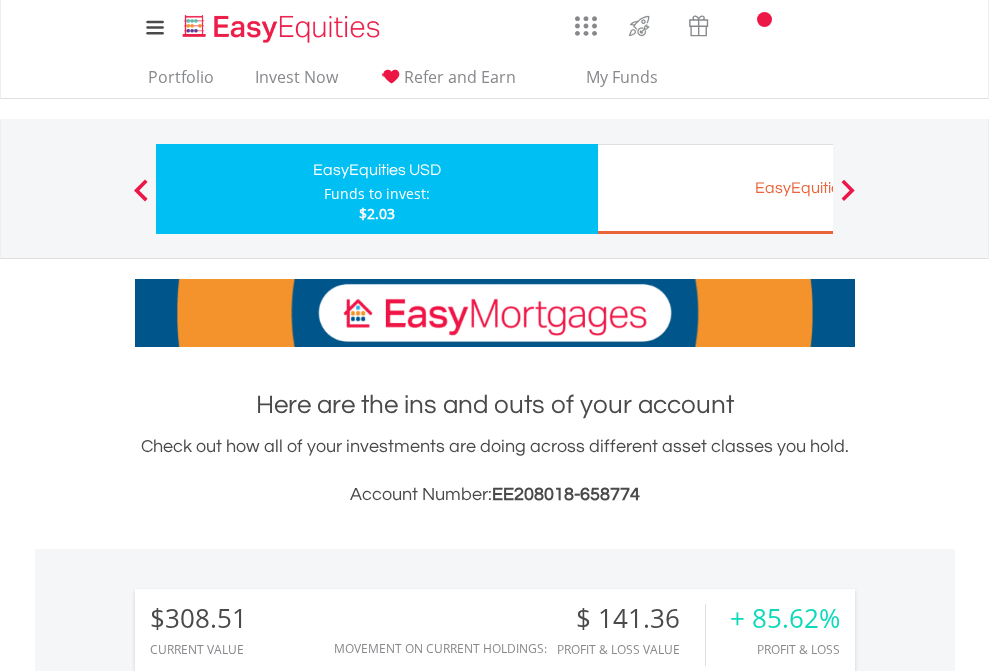scroll, scrollTop: 1202, scrollLeft: 0, axis: vertical 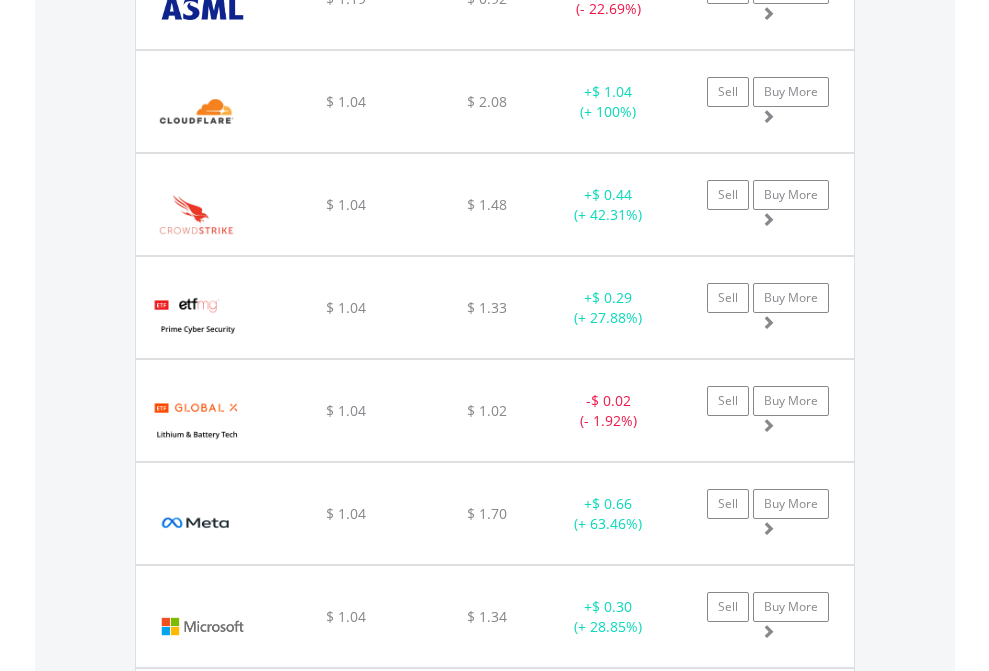 click on "EasyEquities EUR" at bounding box center [818, -2076] 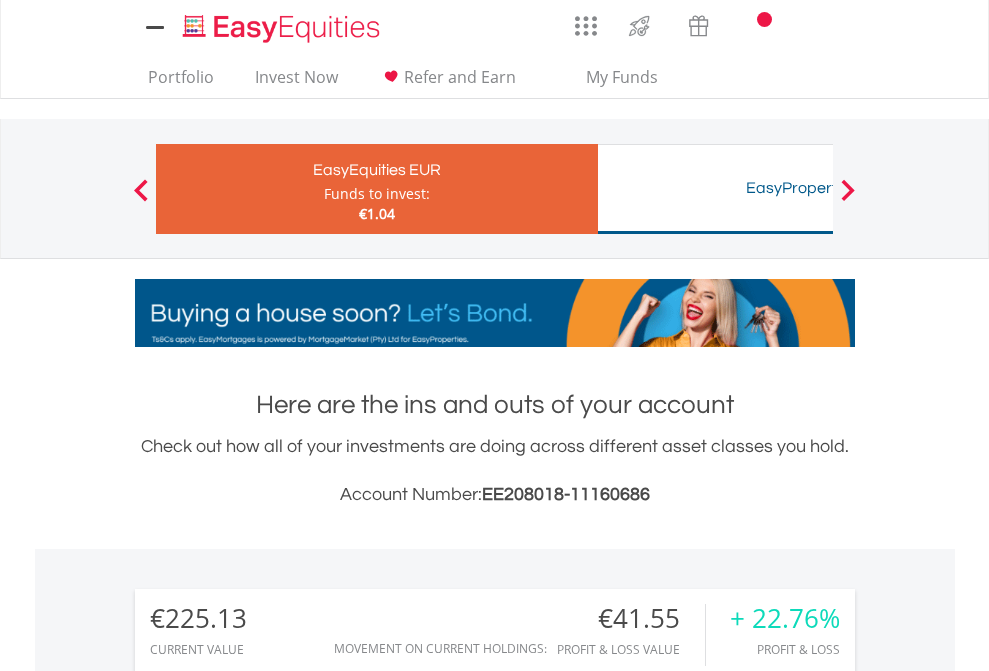 scroll, scrollTop: 1533, scrollLeft: 0, axis: vertical 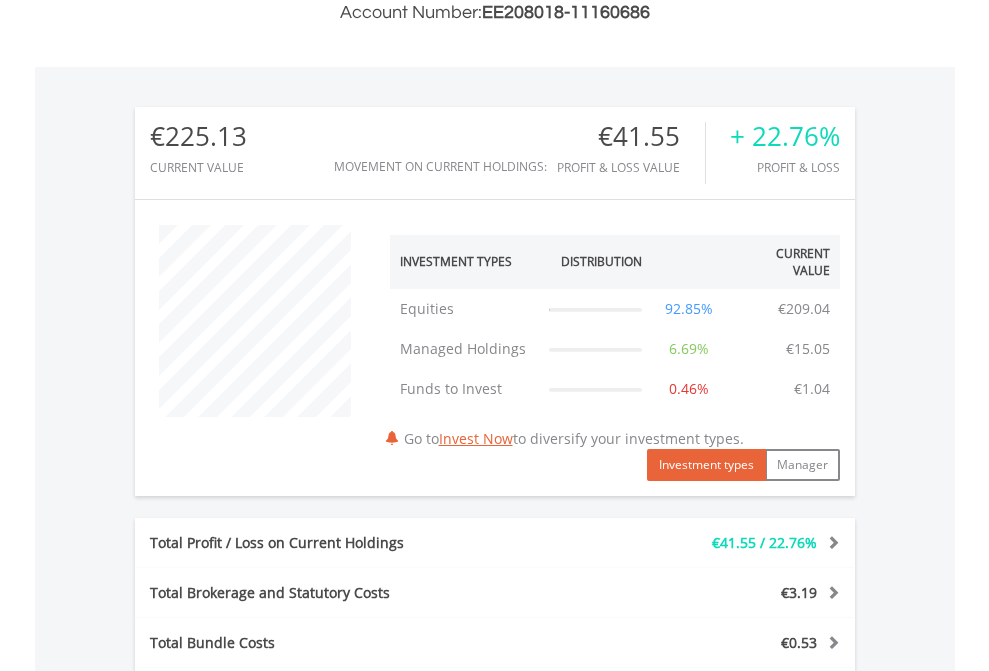 click on "All Holdings" at bounding box center [268, 1024] 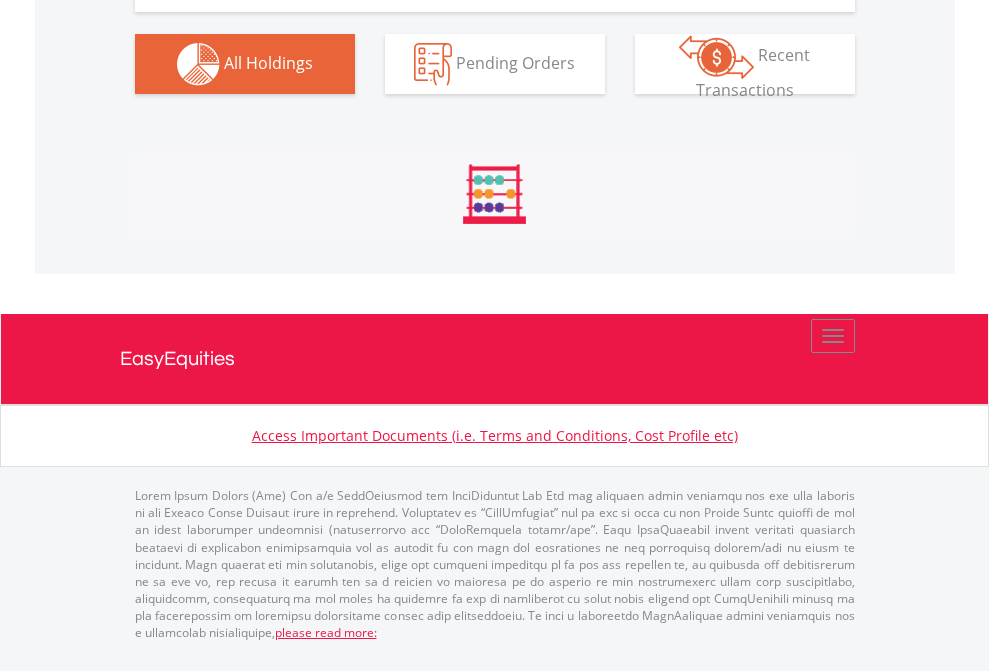 scroll, scrollTop: 999808, scrollLeft: 999687, axis: both 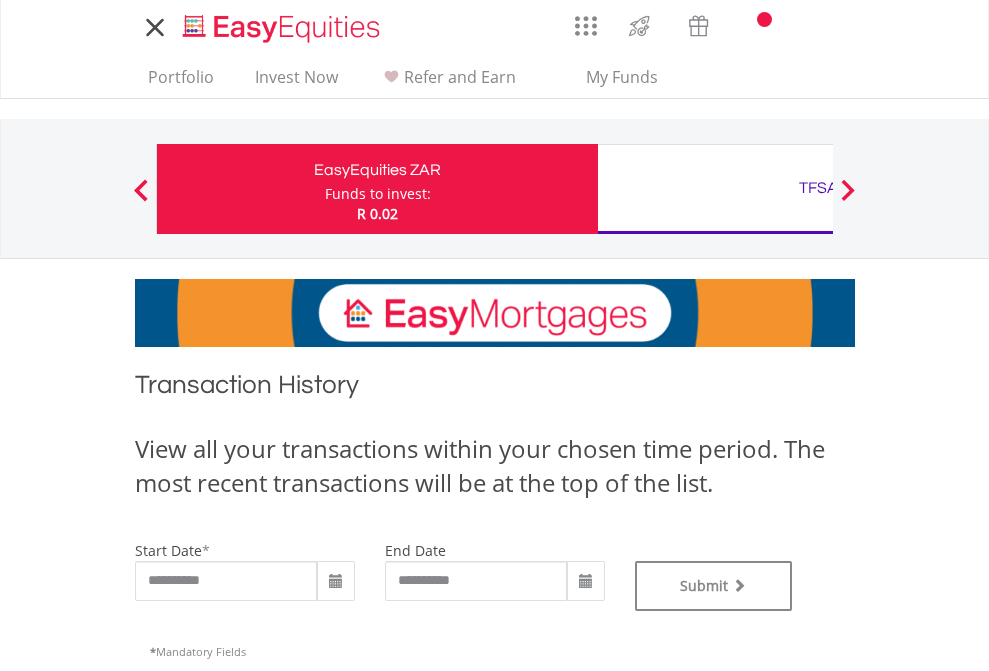 type on "**********" 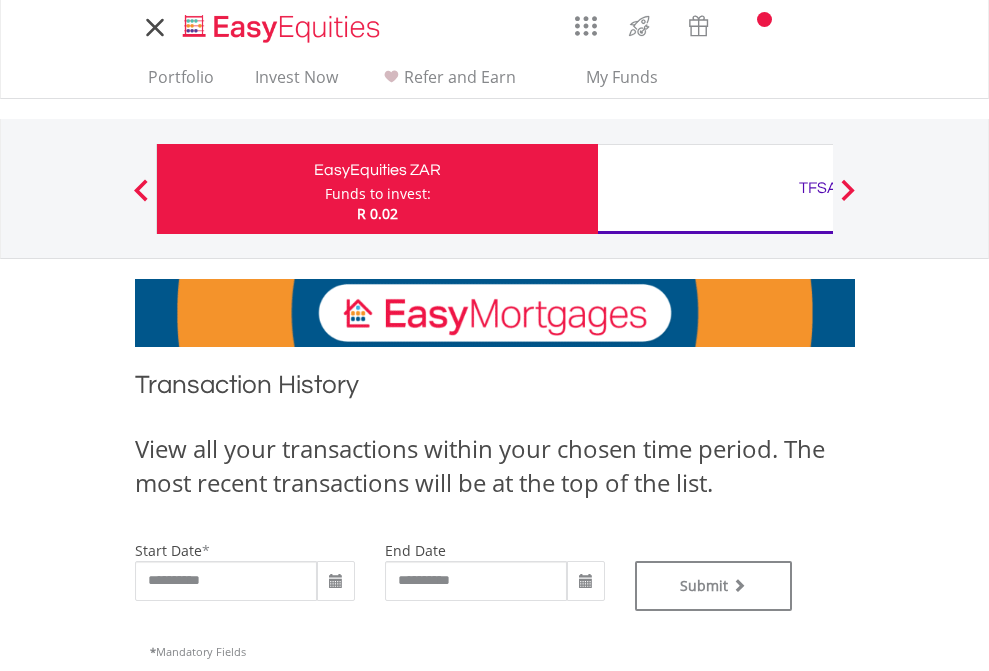 type on "**********" 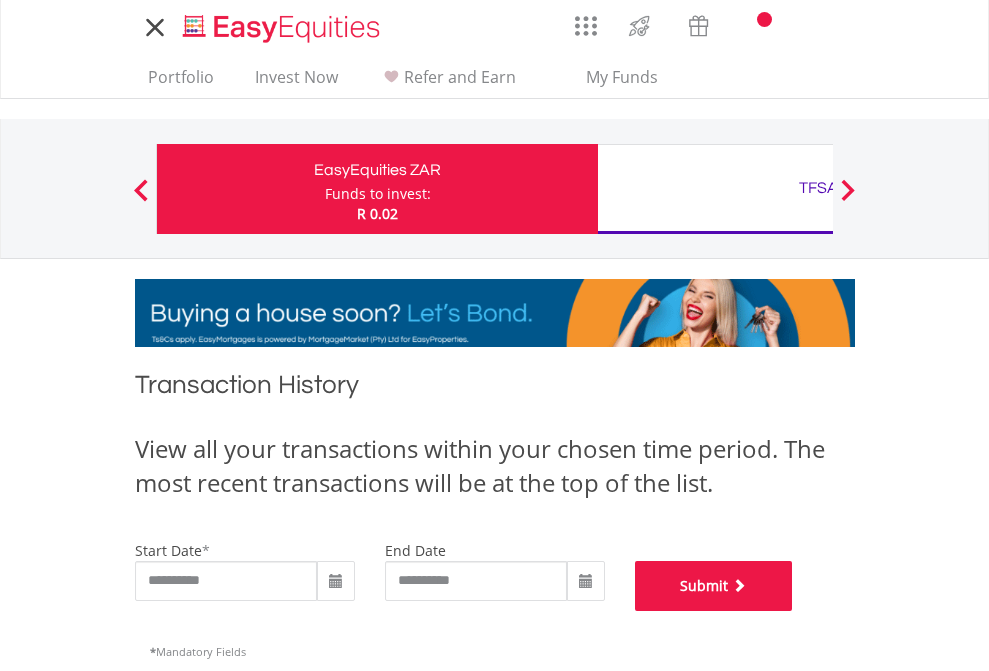 click on "Submit" at bounding box center (714, 586) 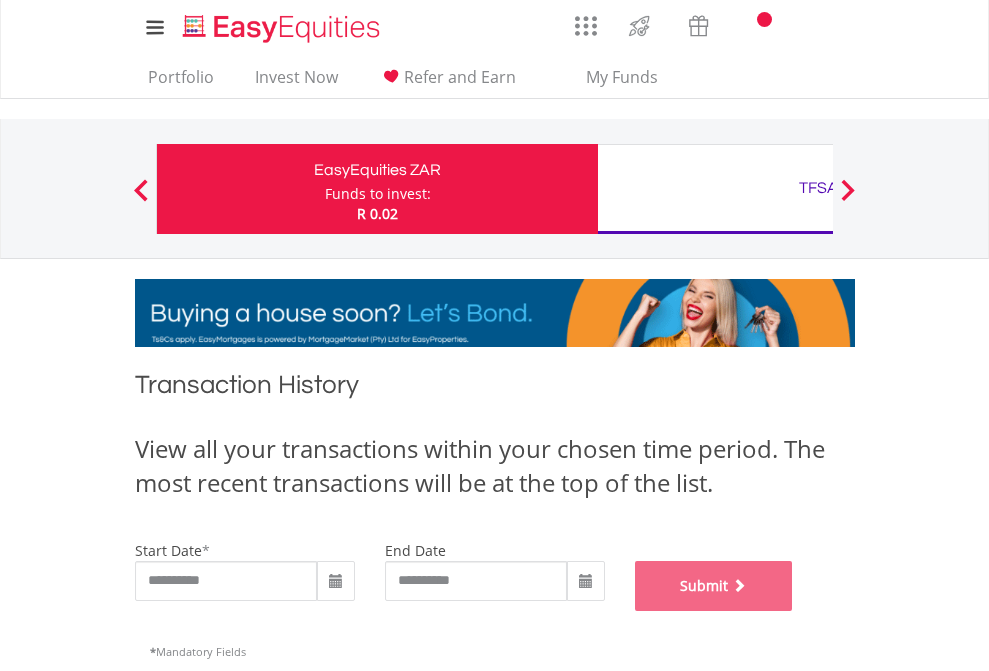 scroll, scrollTop: 811, scrollLeft: 0, axis: vertical 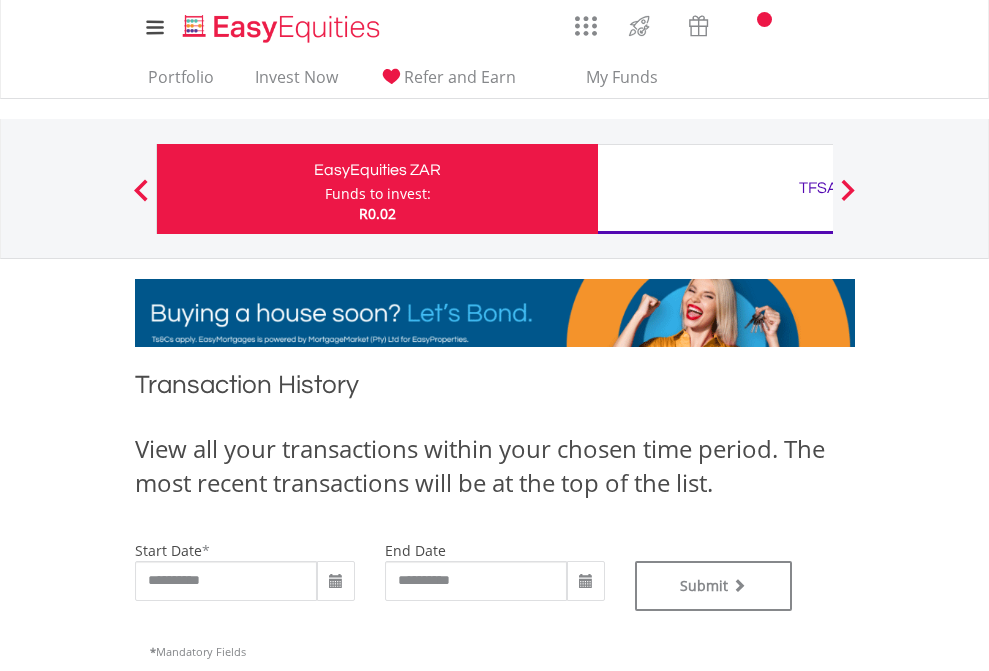 click on "TFSA" at bounding box center [818, 188] 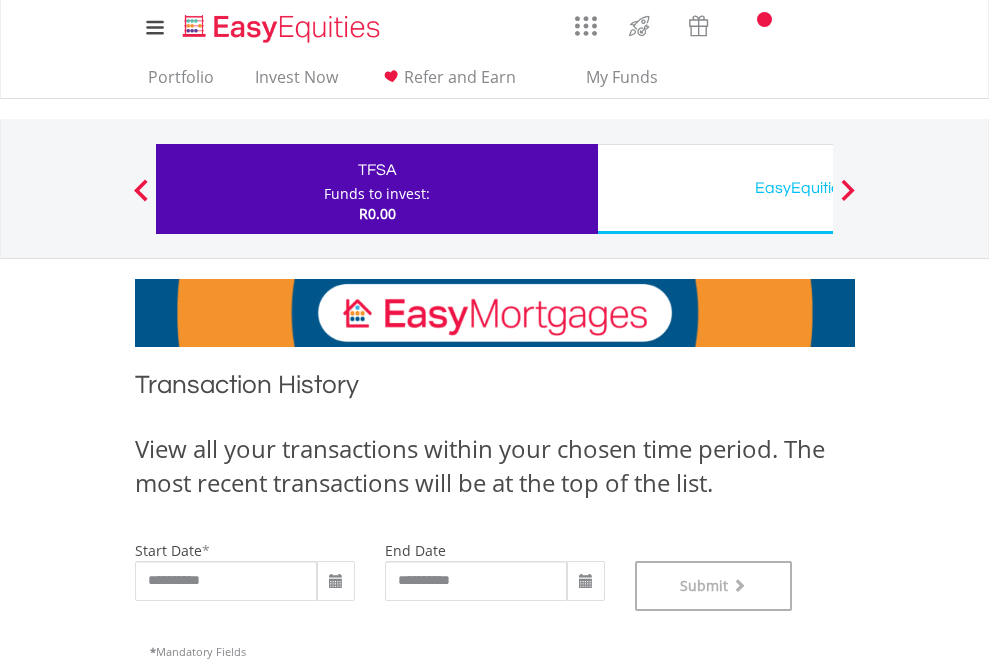 scroll, scrollTop: 811, scrollLeft: 0, axis: vertical 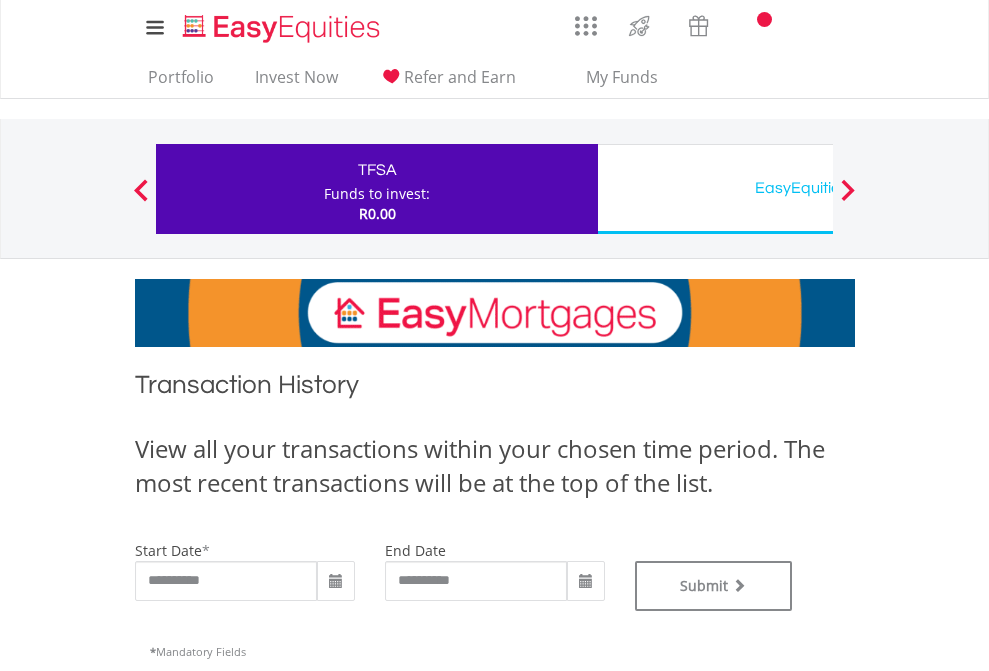 click on "EasyEquities USD" at bounding box center [818, 188] 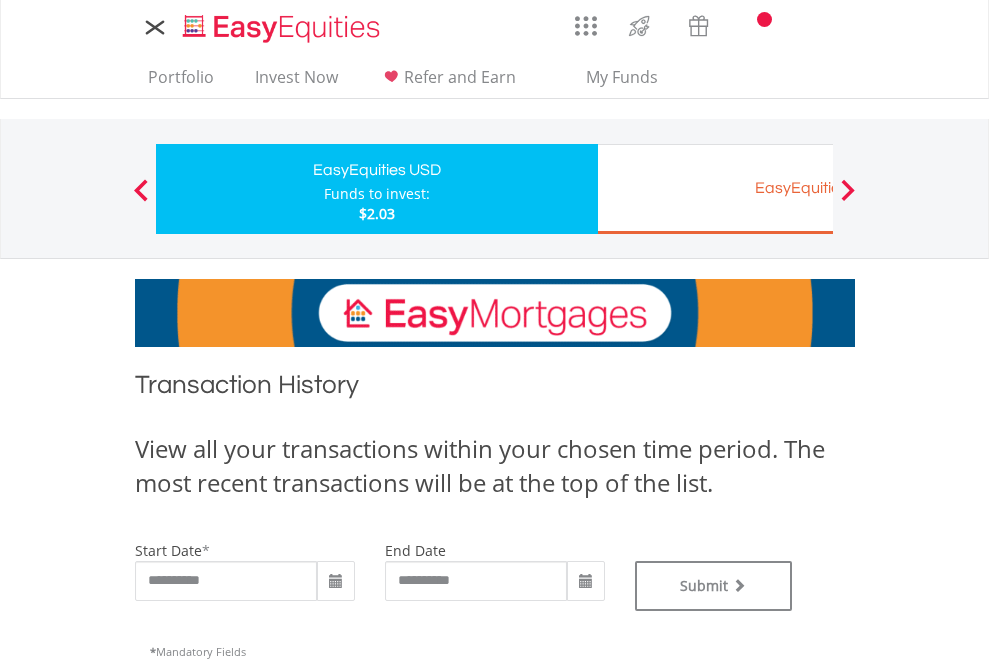 scroll, scrollTop: 0, scrollLeft: 0, axis: both 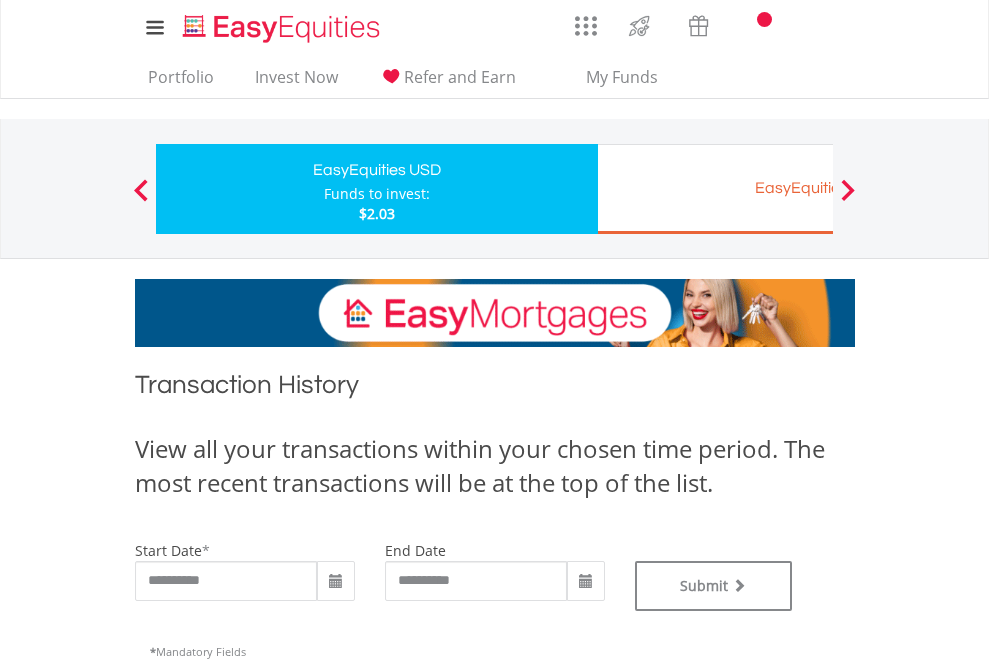 type on "**********" 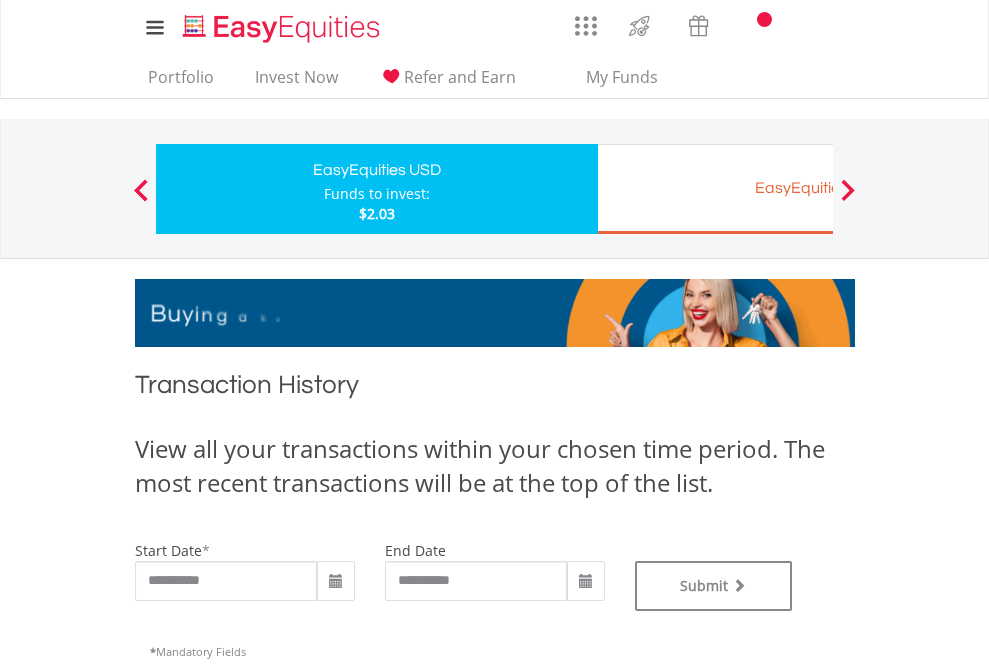 type on "**********" 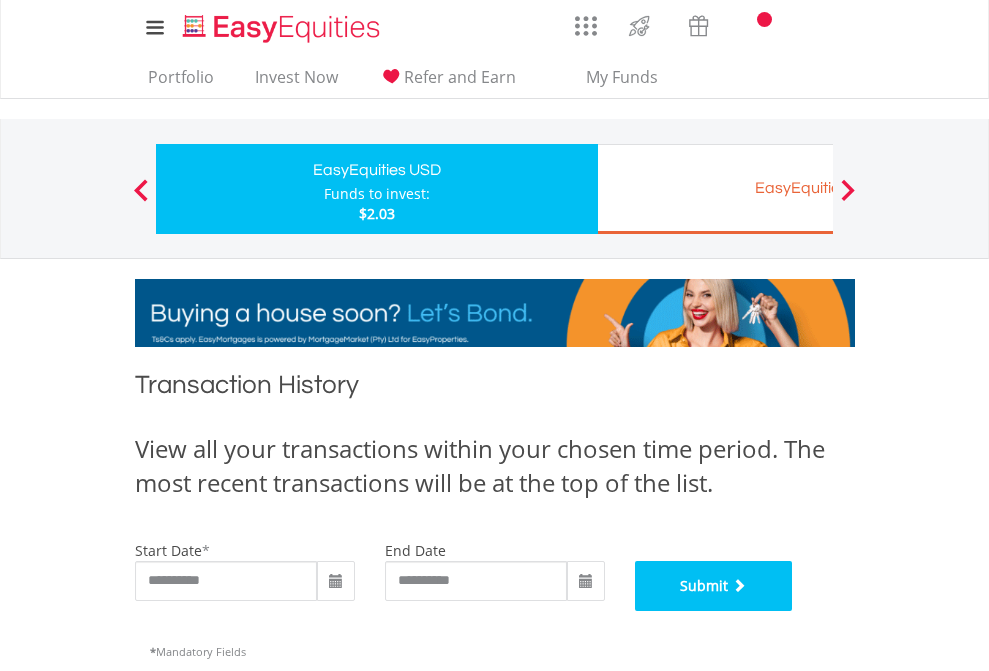 click on "Submit" at bounding box center [714, 586] 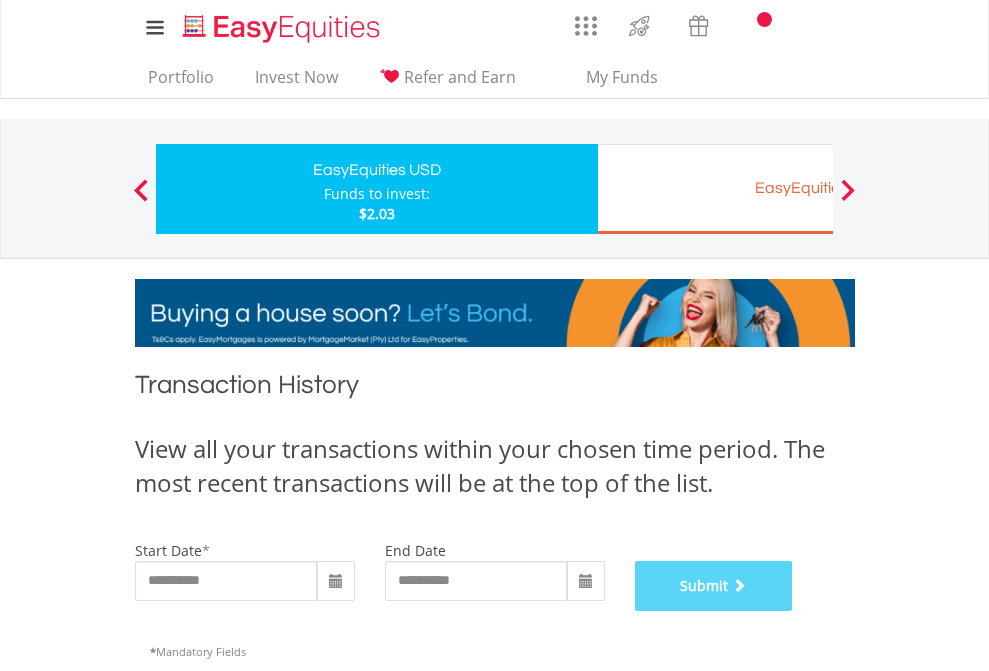 scroll, scrollTop: 811, scrollLeft: 0, axis: vertical 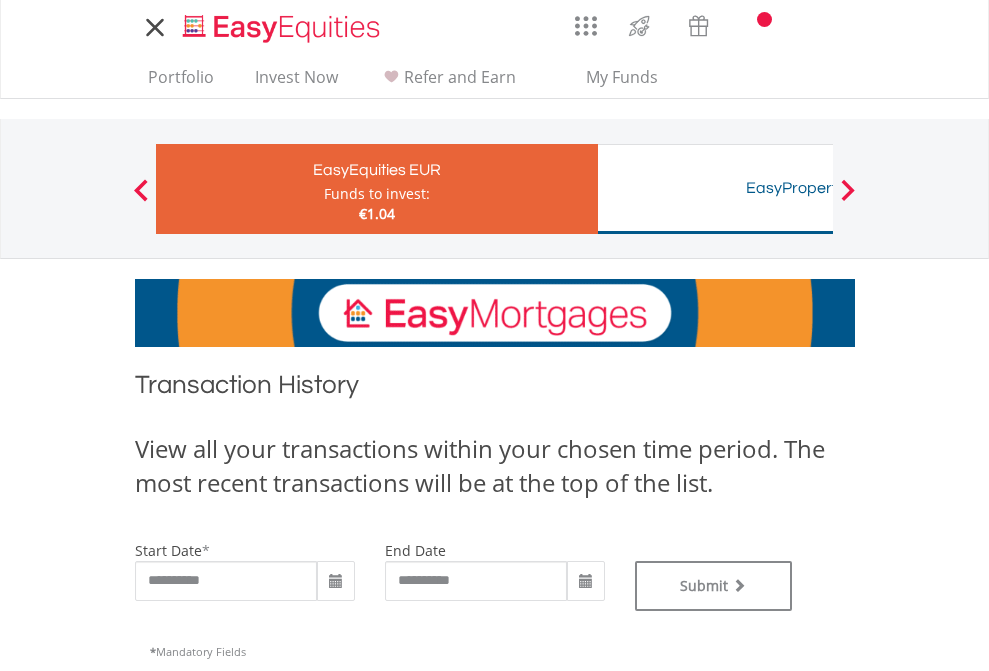 type on "**********" 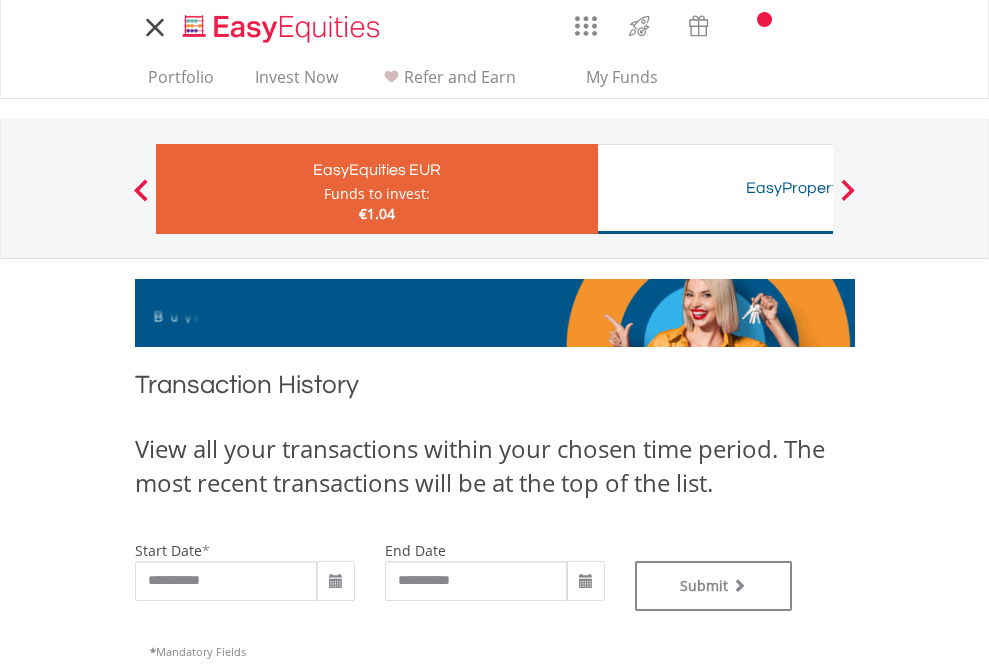 scroll, scrollTop: 0, scrollLeft: 0, axis: both 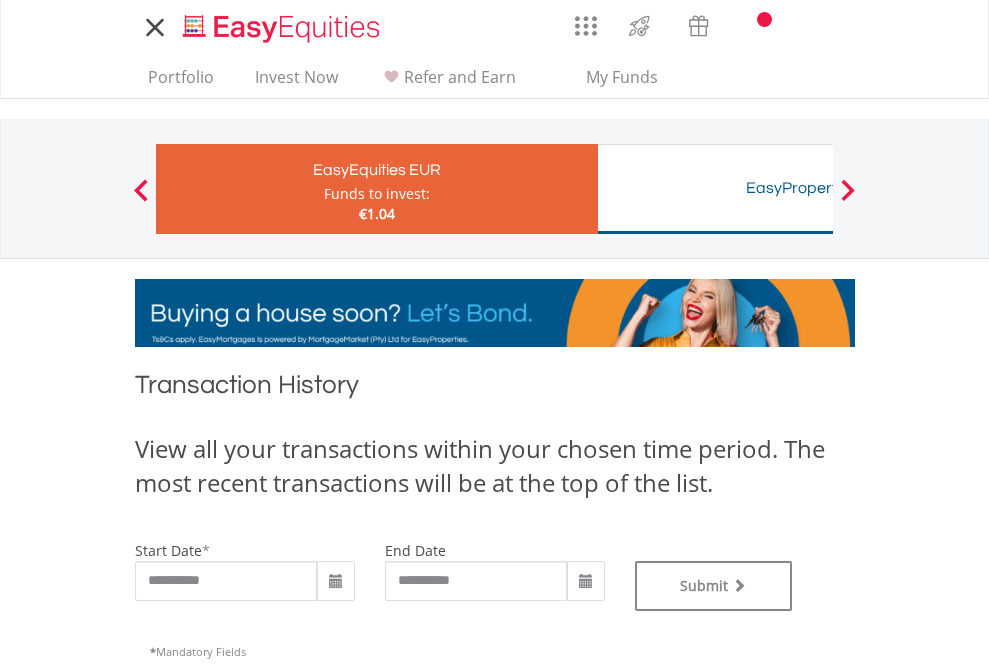 type on "**********" 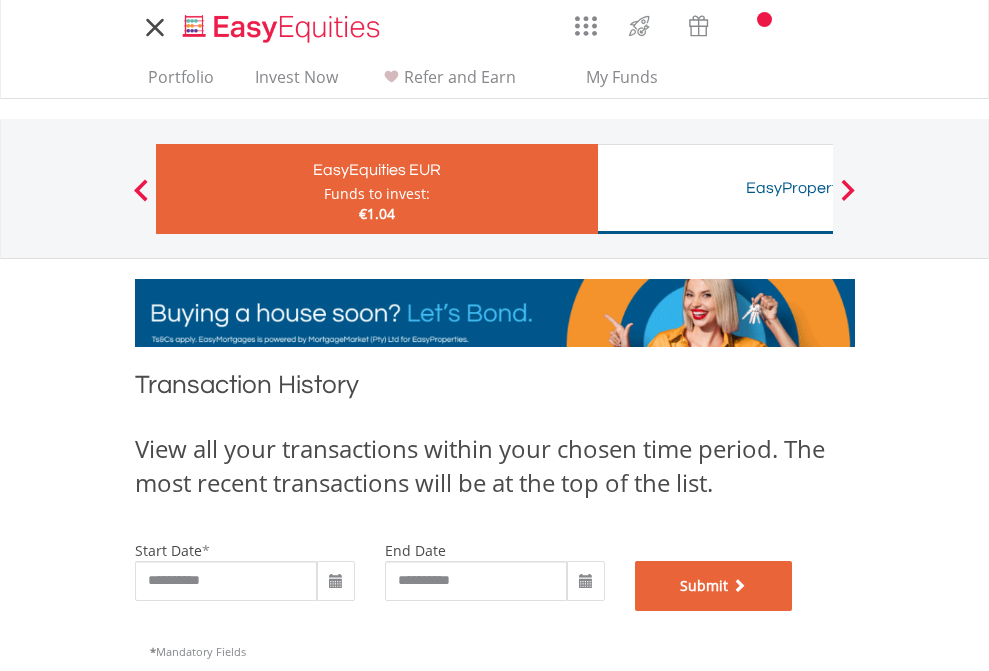 click on "Submit" at bounding box center [714, 586] 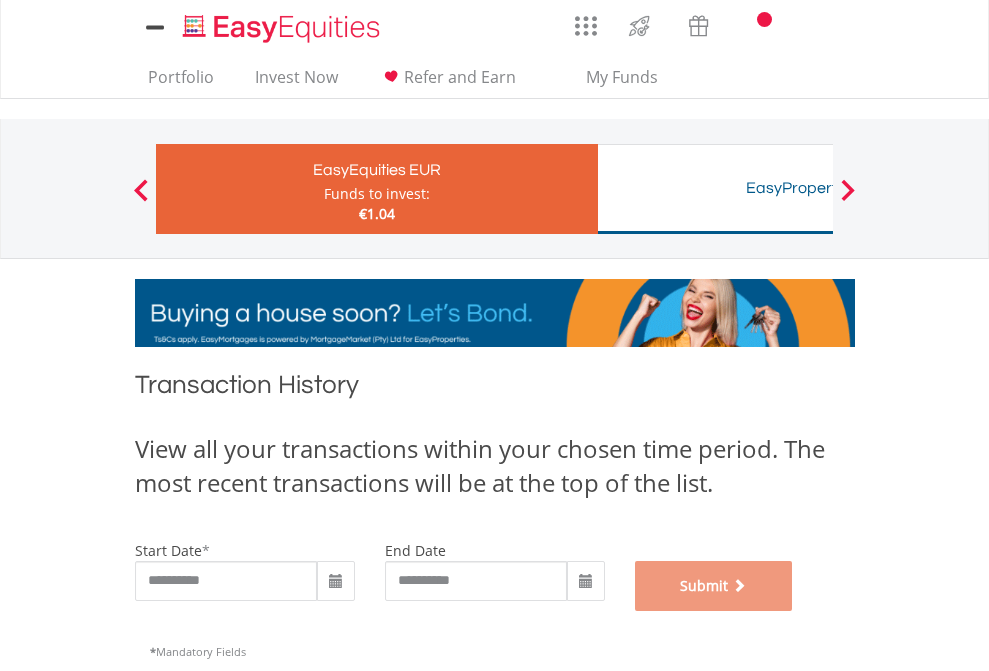 scroll, scrollTop: 811, scrollLeft: 0, axis: vertical 